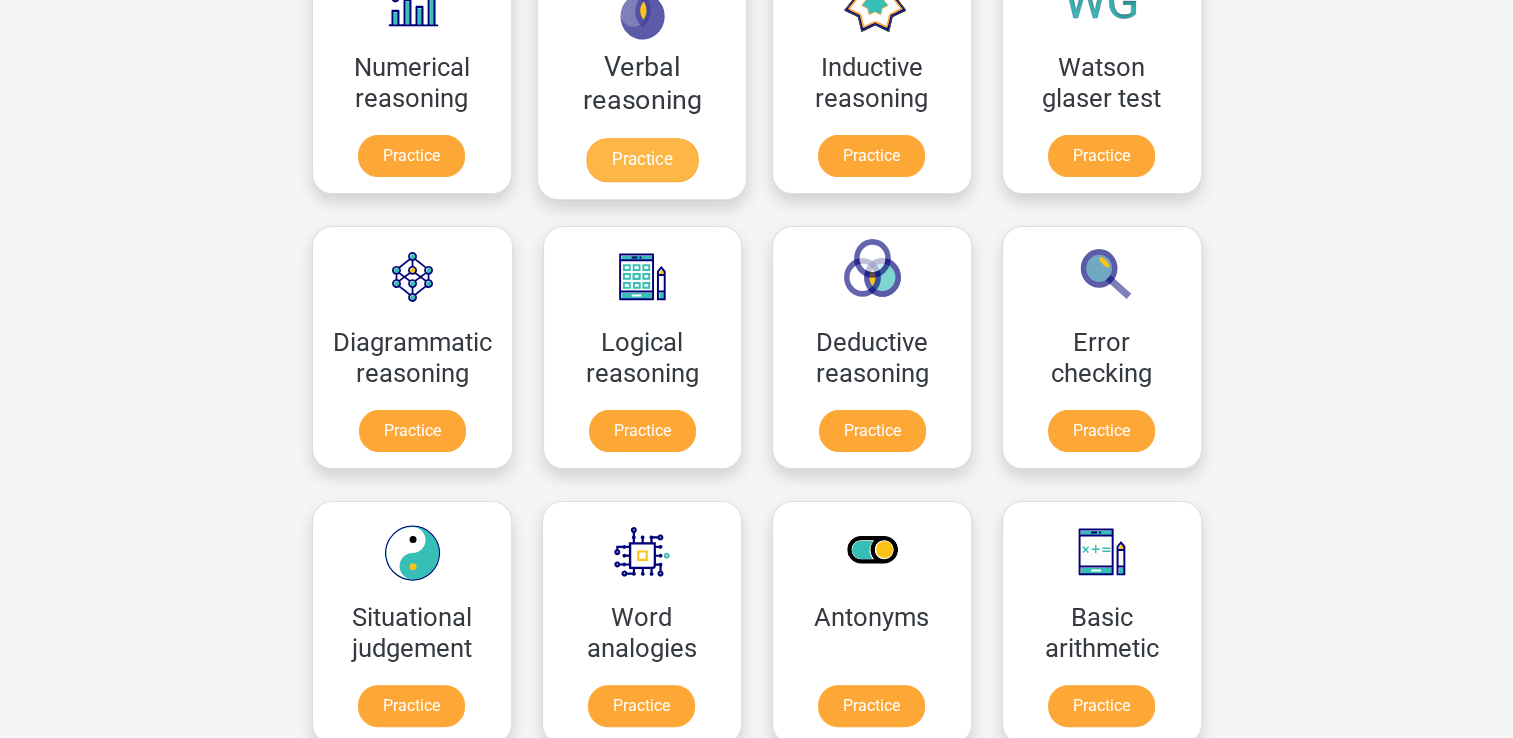 scroll, scrollTop: 396, scrollLeft: 0, axis: vertical 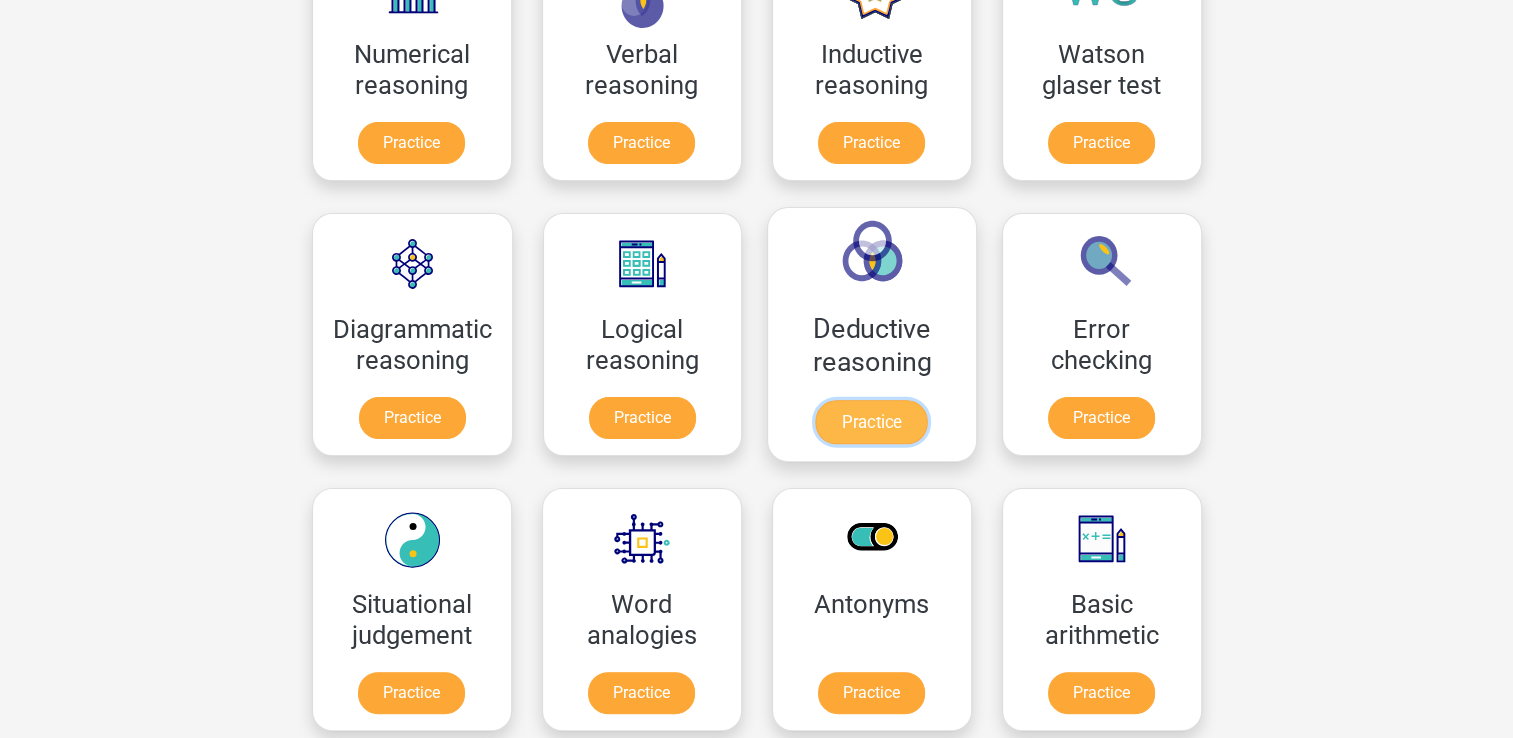 click on "Practice" at bounding box center [872, 422] 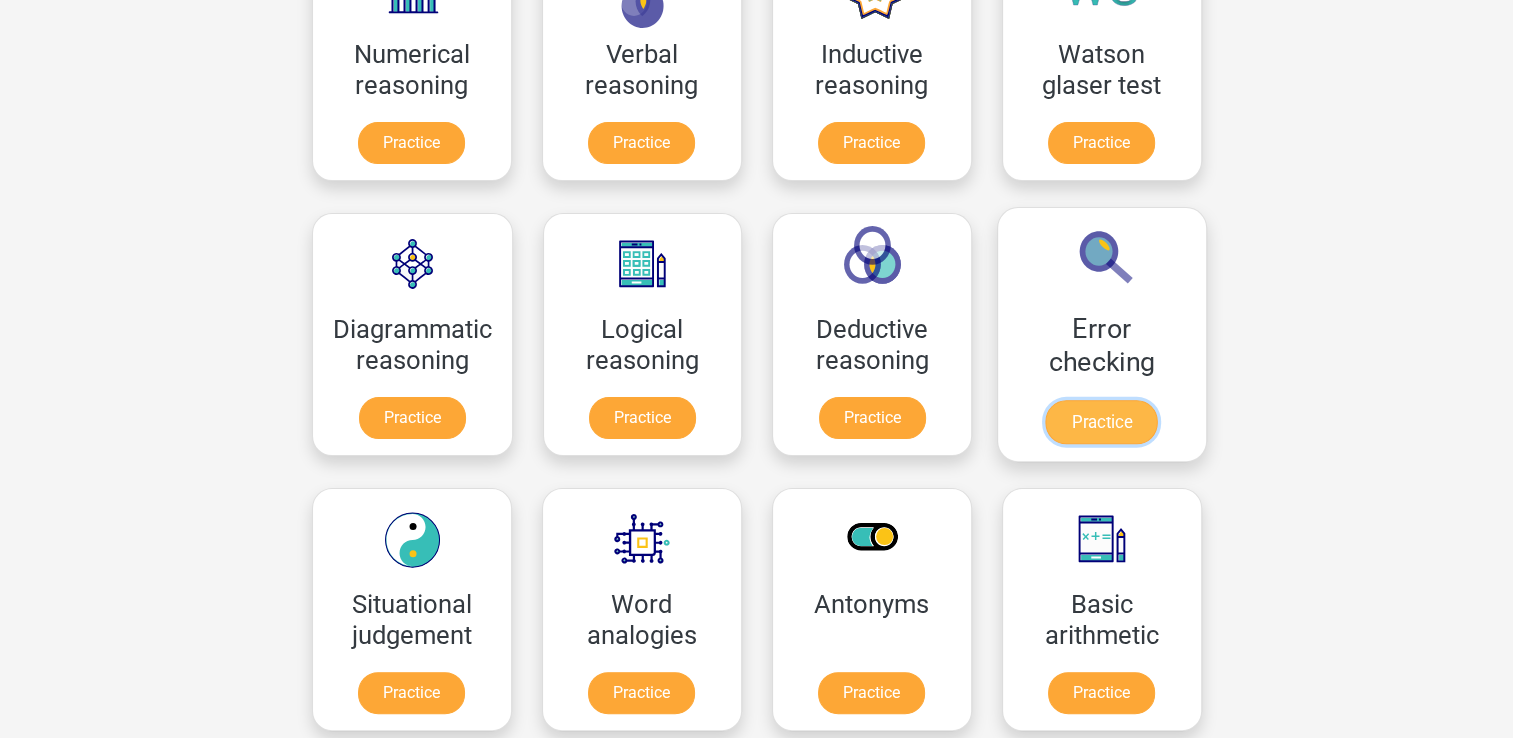 click on "Practice" at bounding box center (1101, 422) 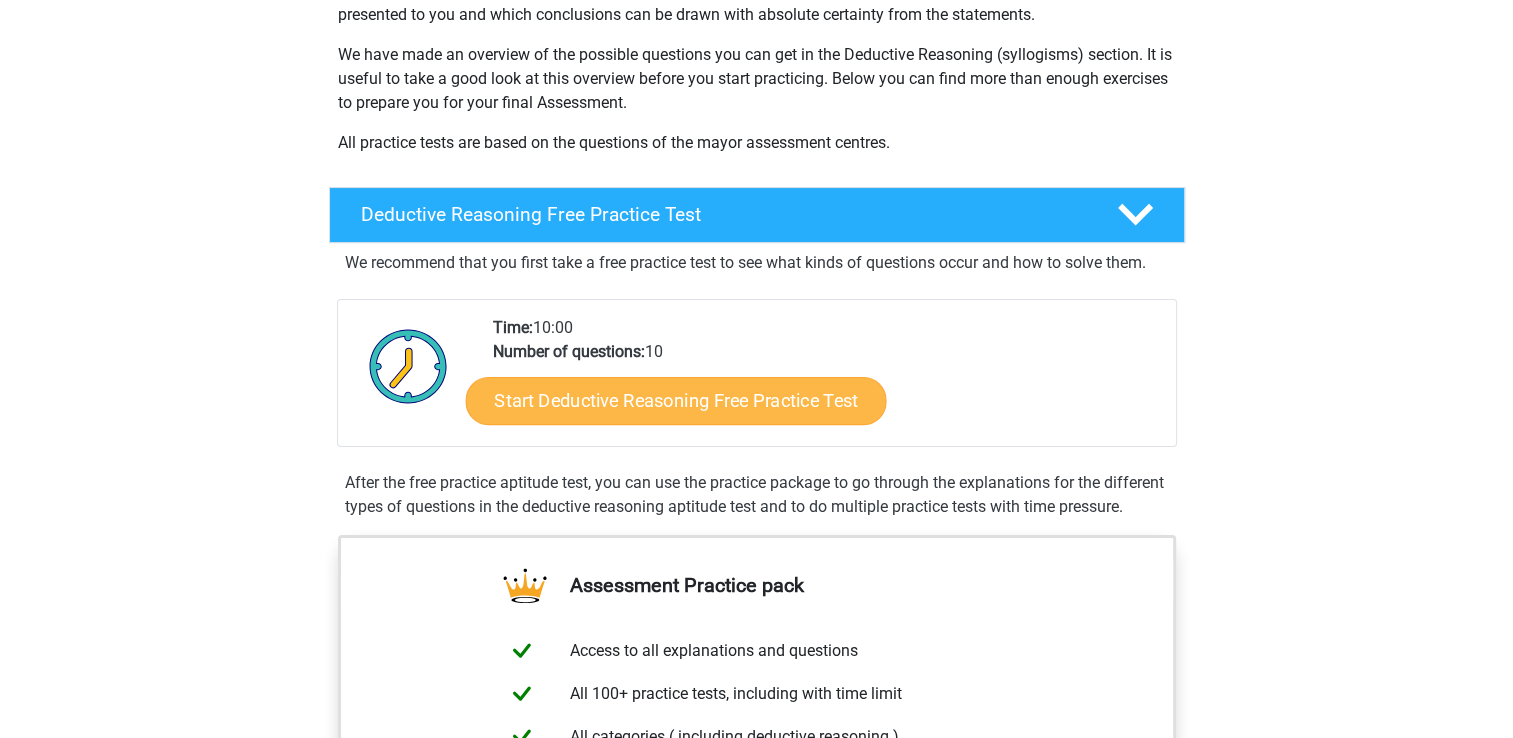 scroll, scrollTop: 296, scrollLeft: 0, axis: vertical 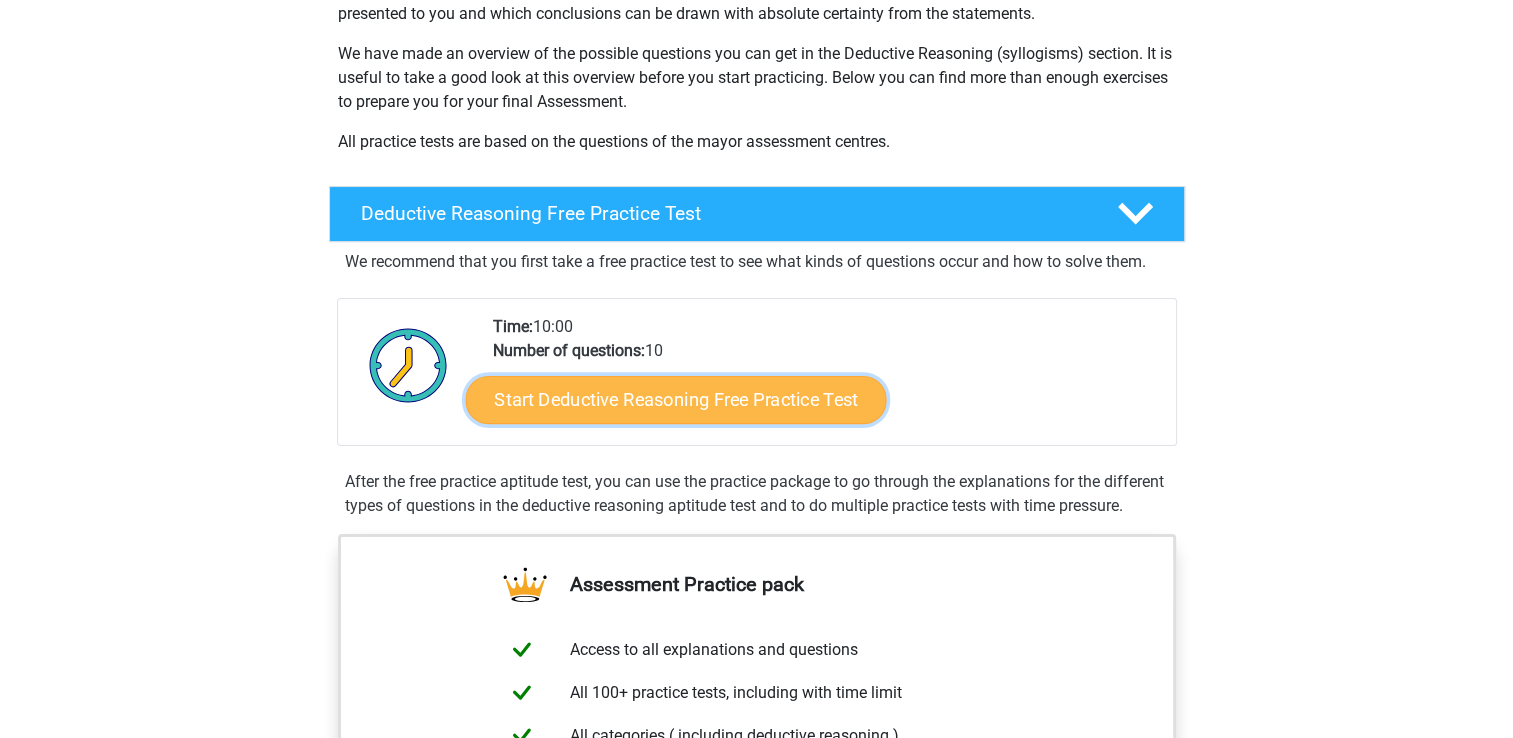 click on "Start Deductive Reasoning
Free Practice Test" at bounding box center [675, 399] 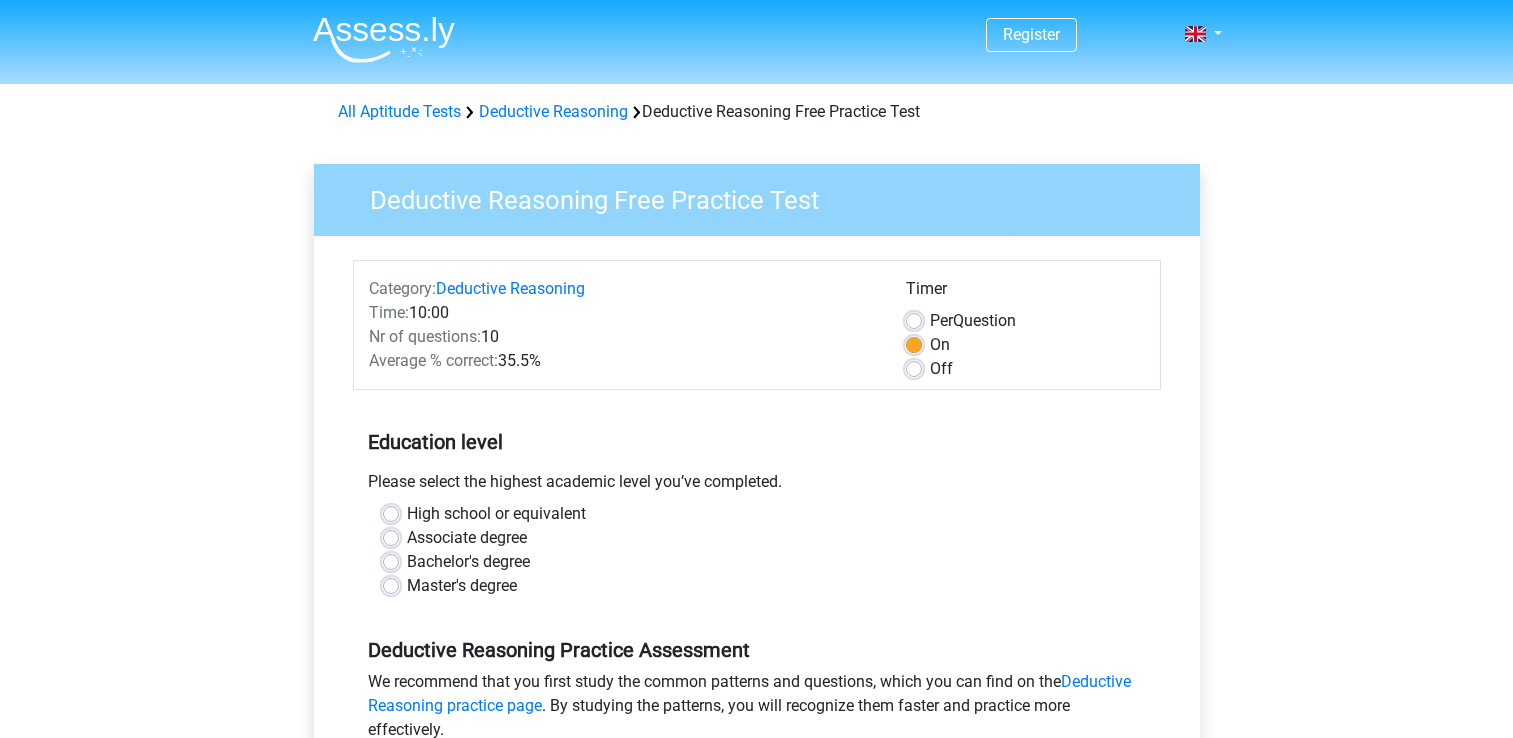 scroll, scrollTop: 0, scrollLeft: 0, axis: both 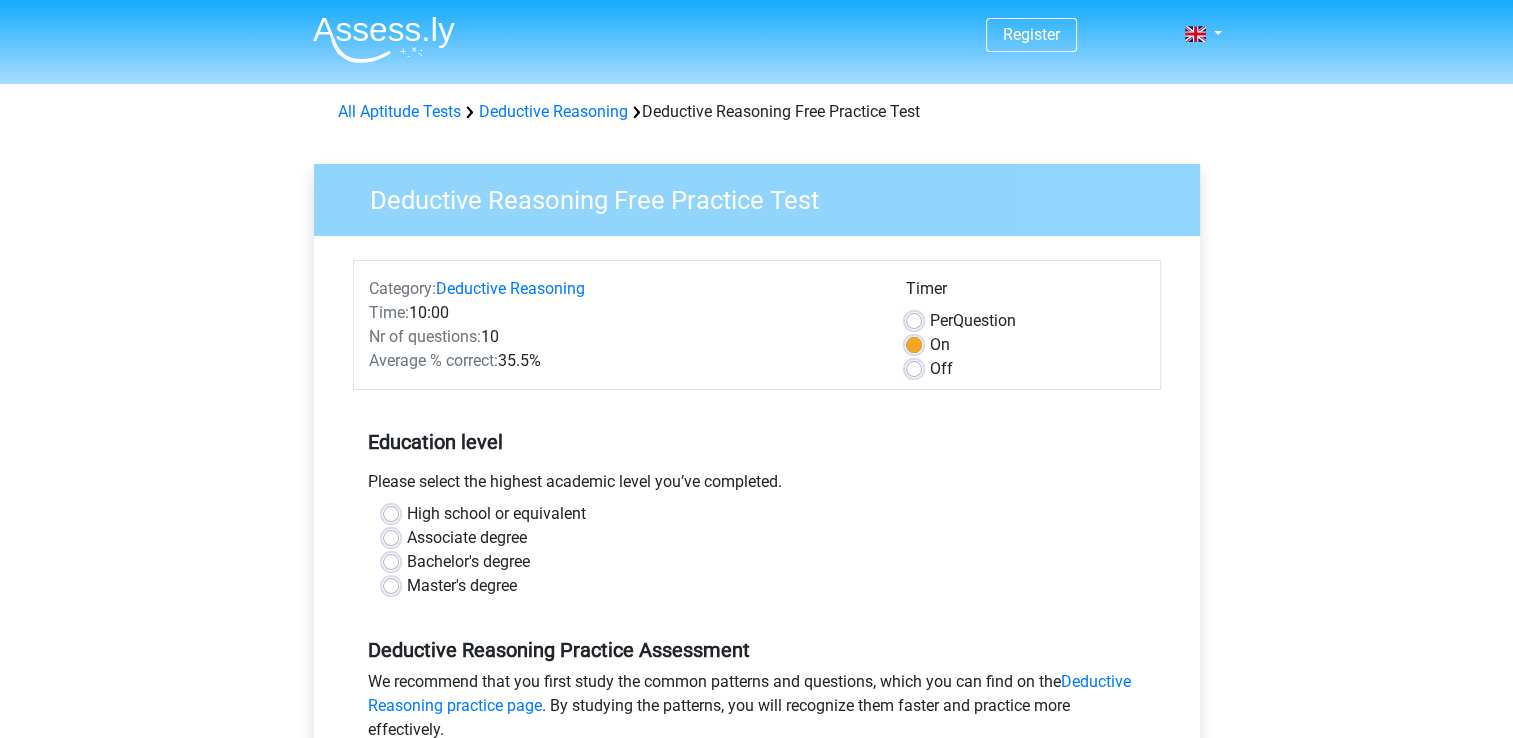 click on "High school or equivalent" at bounding box center [496, 514] 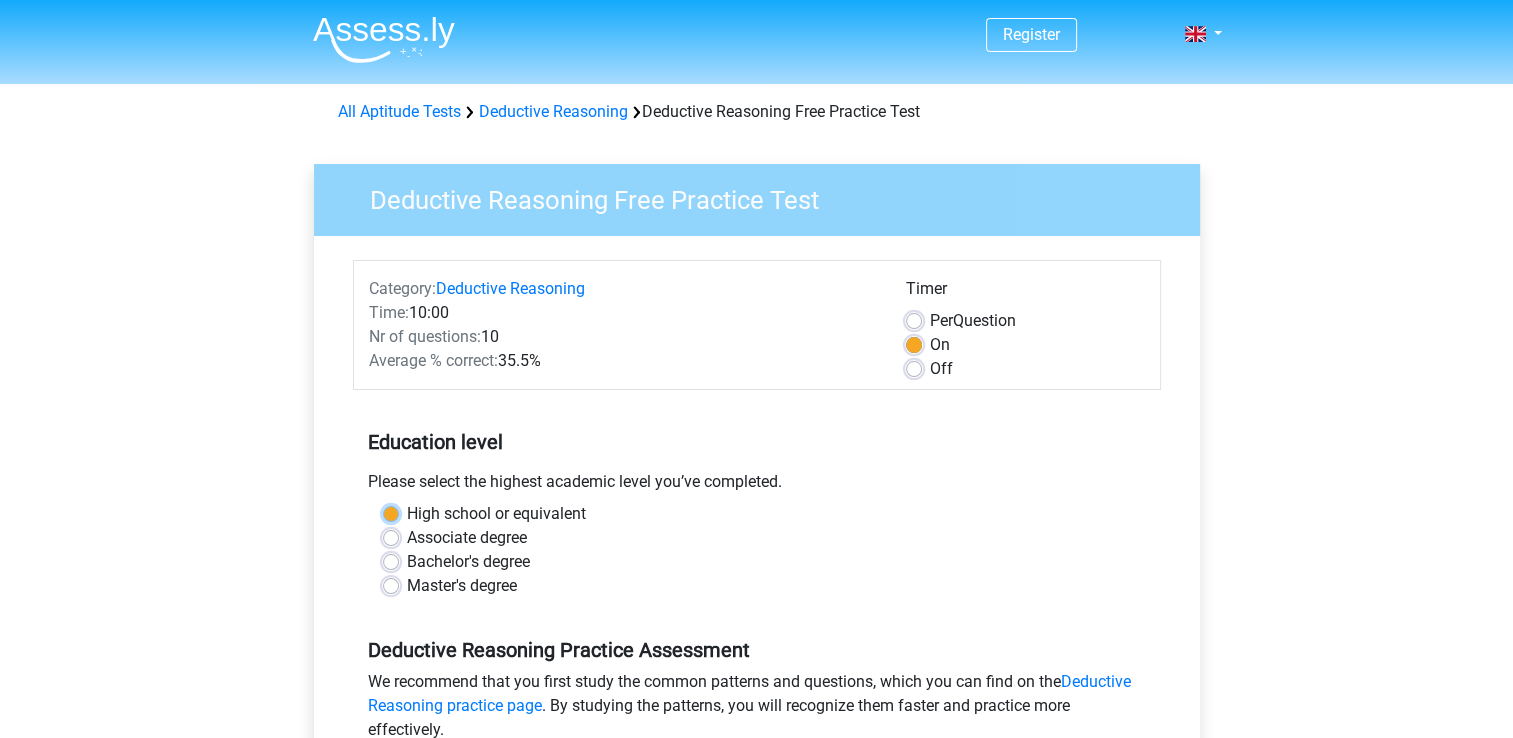 click on "High school or equivalent" at bounding box center (391, 512) 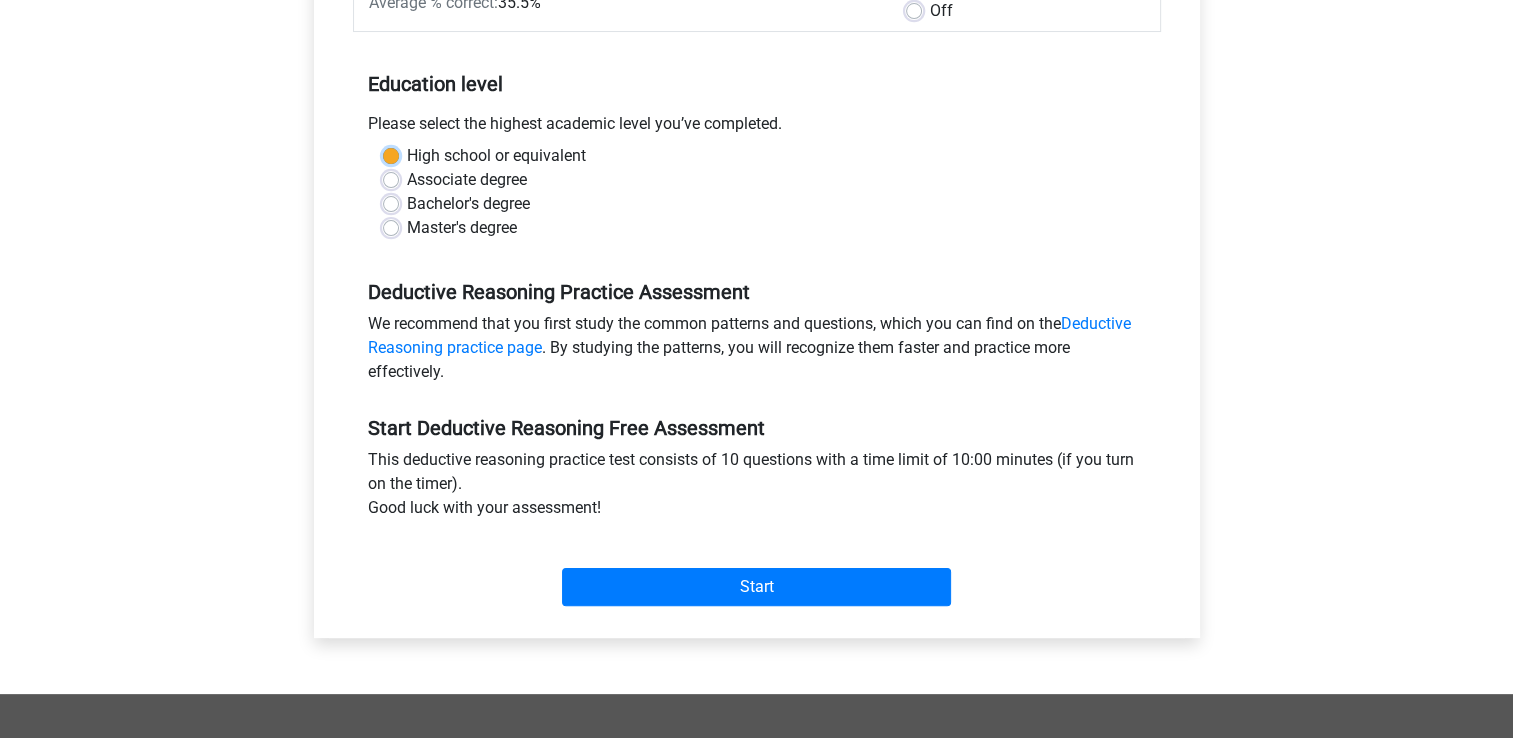 scroll, scrollTop: 356, scrollLeft: 0, axis: vertical 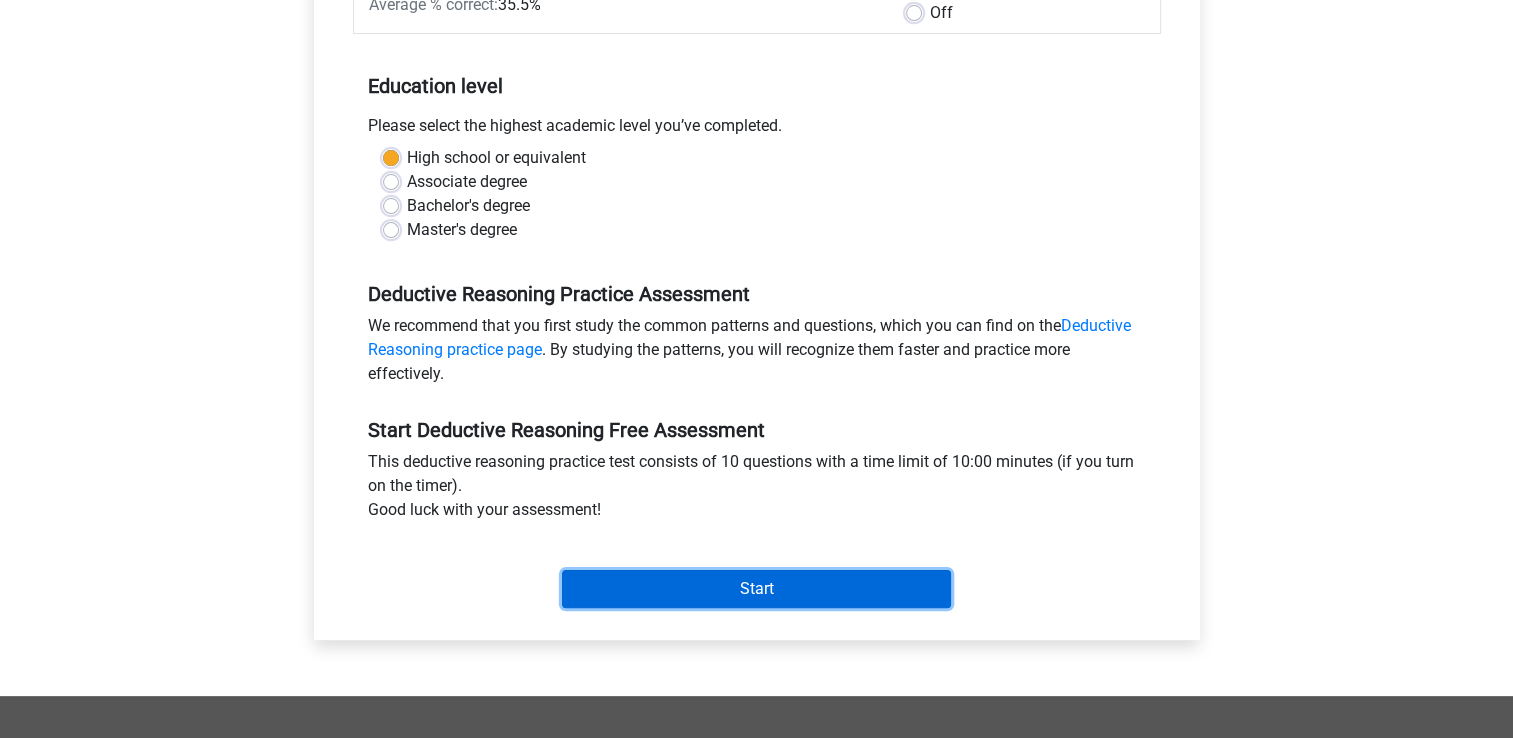 click on "Start" at bounding box center (756, 589) 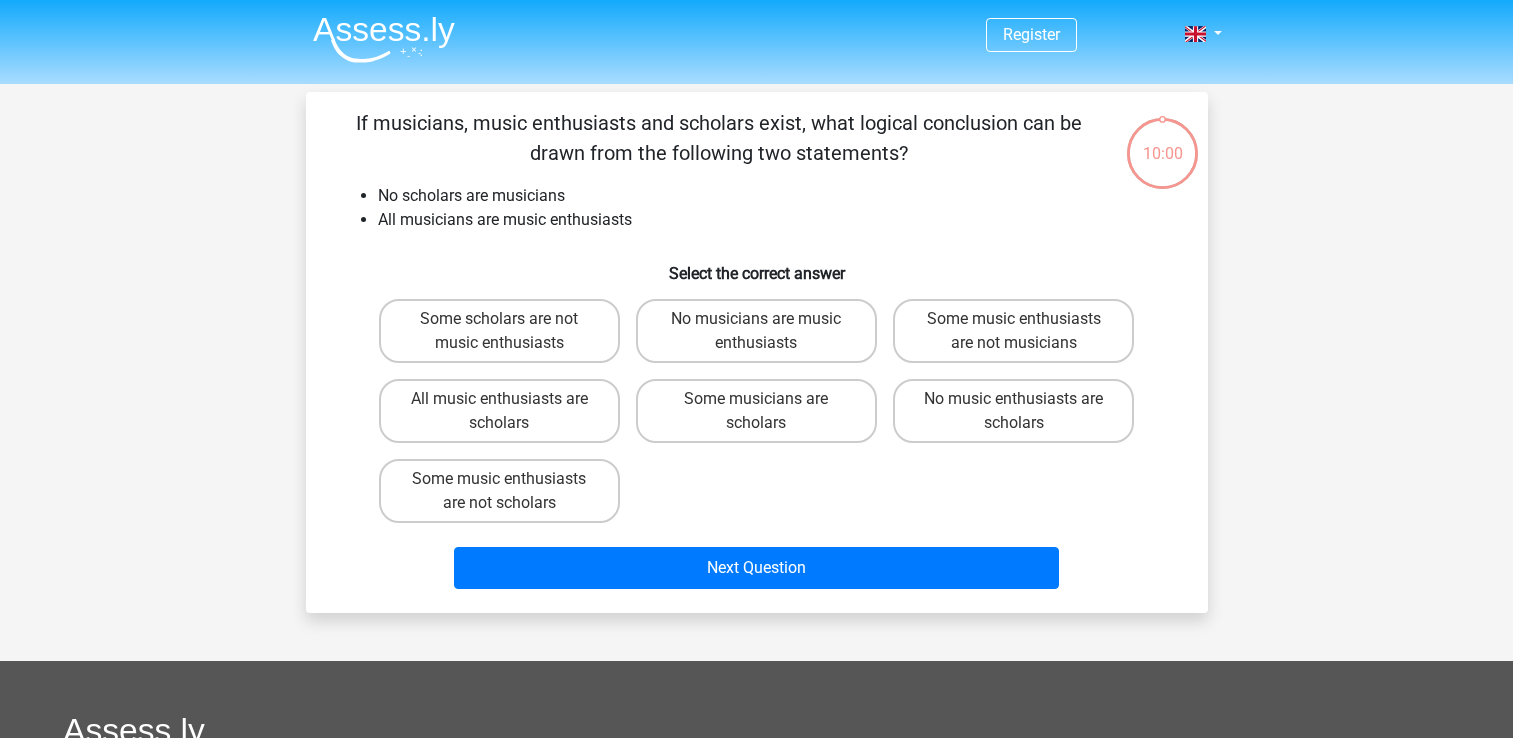 scroll, scrollTop: 0, scrollLeft: 0, axis: both 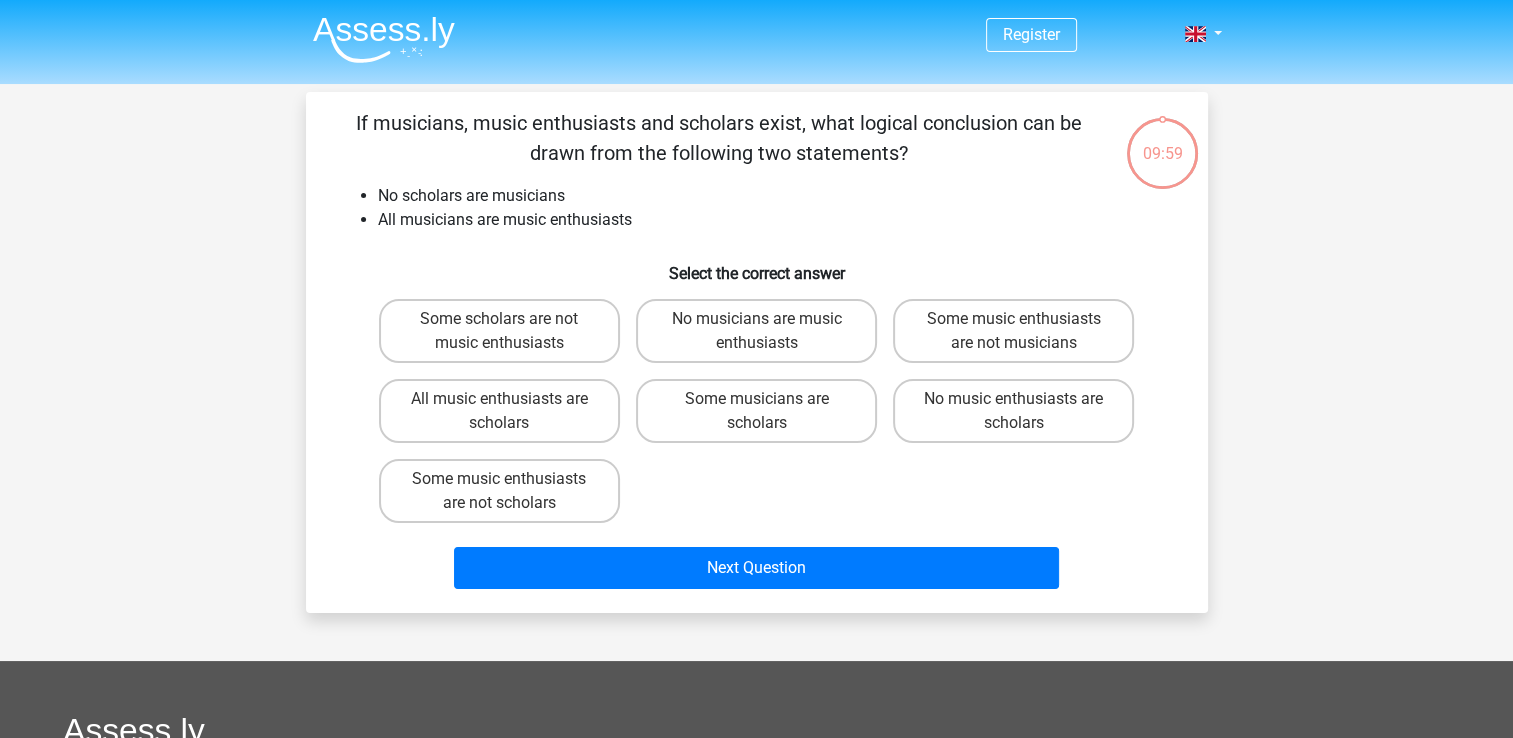 click on "Next Question" at bounding box center (757, 572) 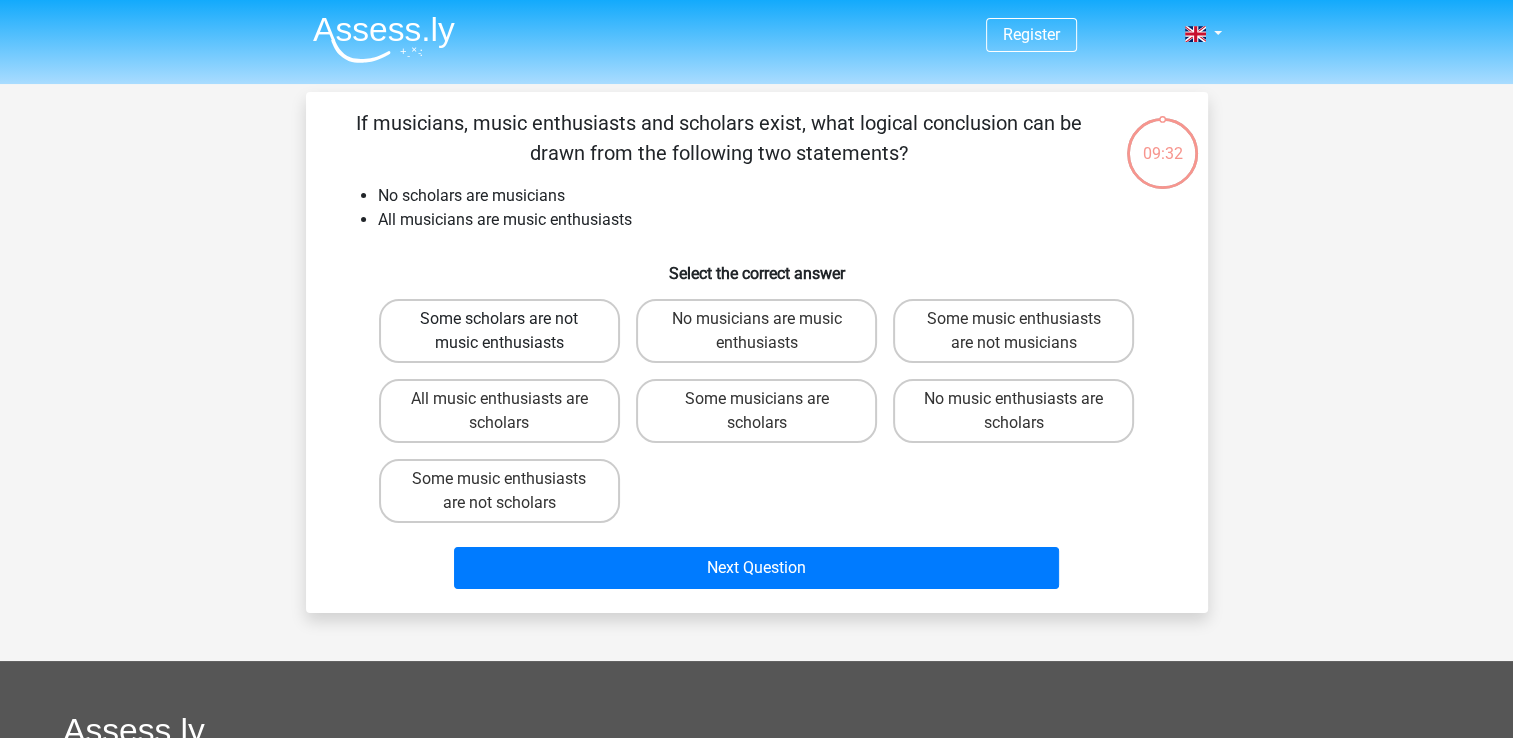 click on "Some scholars are not music enthusiasts" at bounding box center [499, 331] 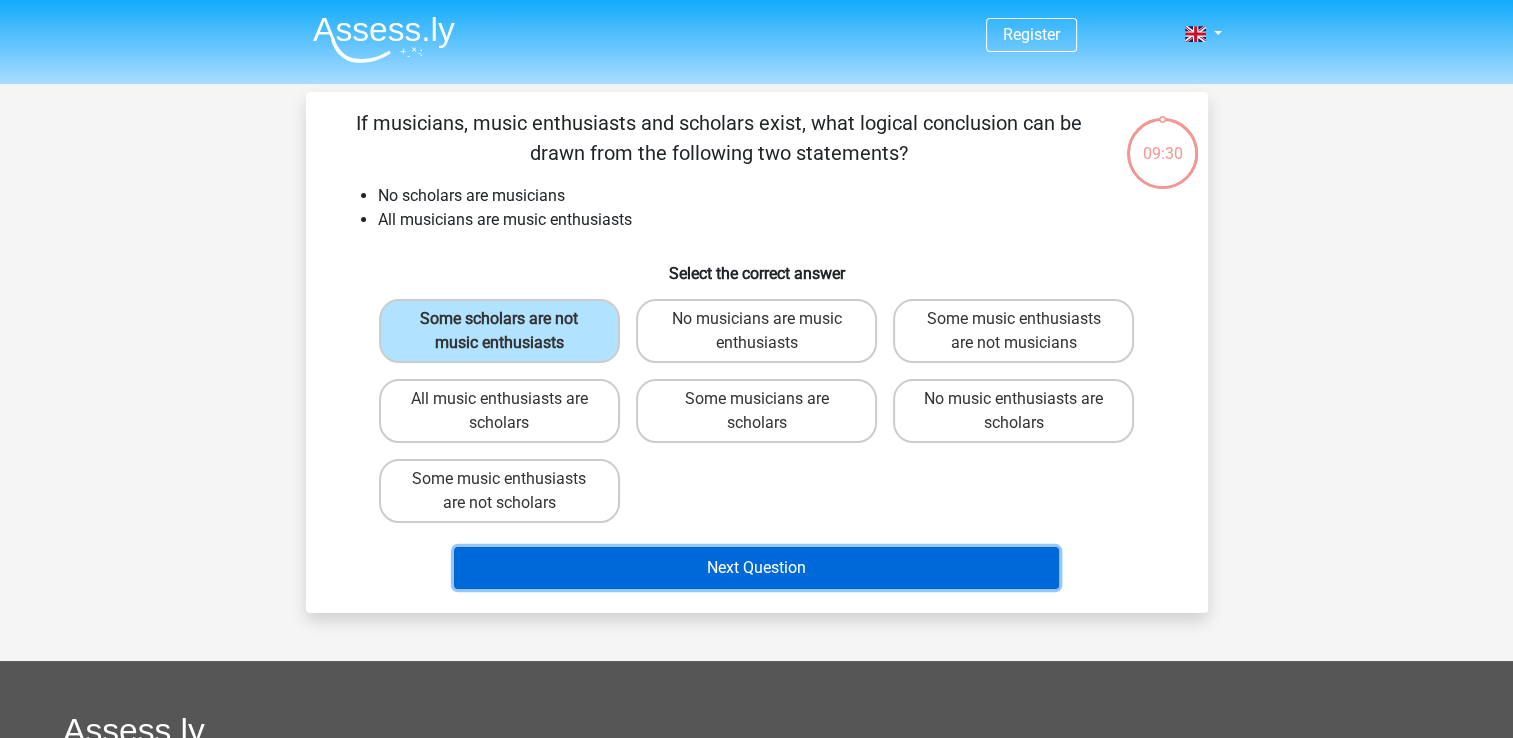 click on "Next Question" at bounding box center [756, 568] 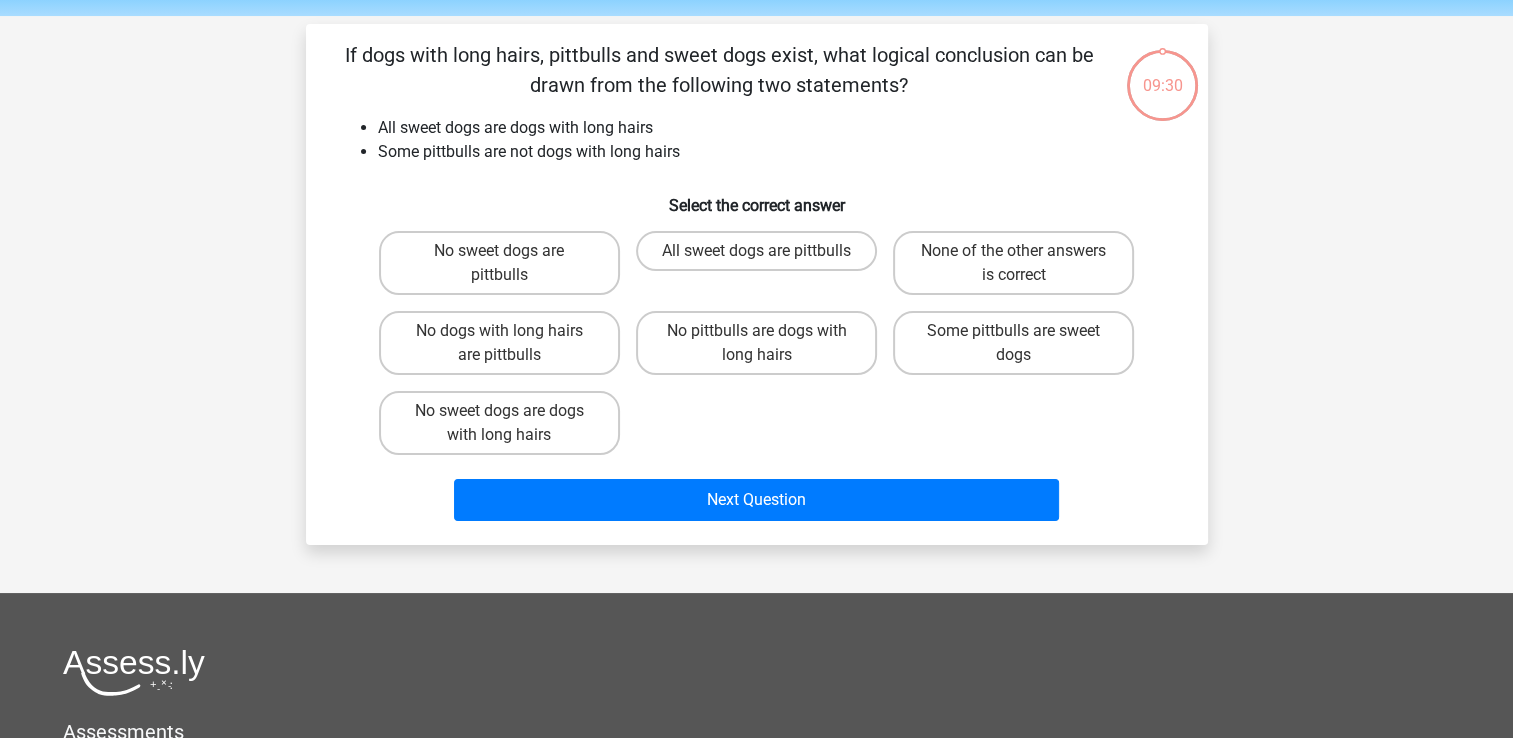 scroll, scrollTop: 92, scrollLeft: 0, axis: vertical 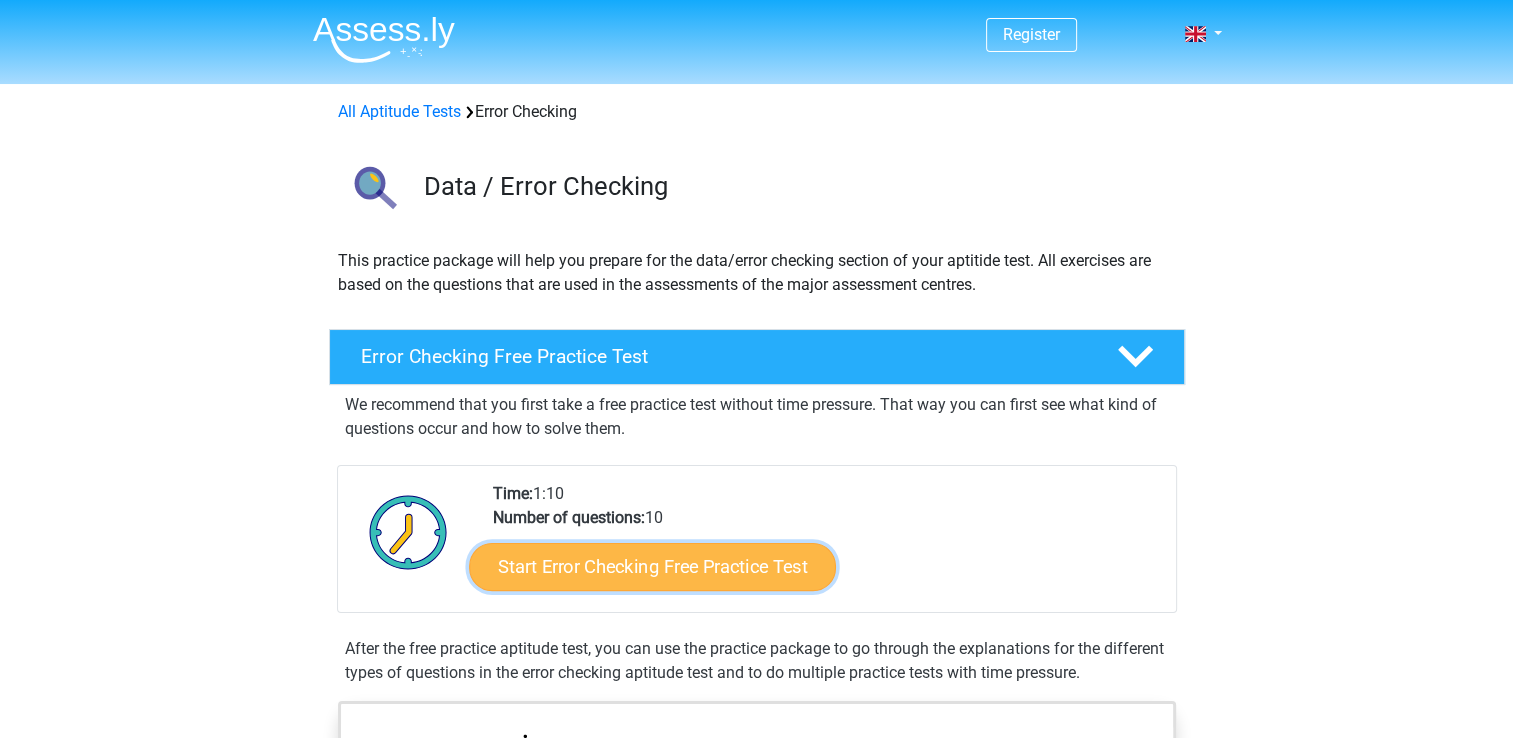 click on "Start Error Checking
Free Practice Test" at bounding box center [652, 567] 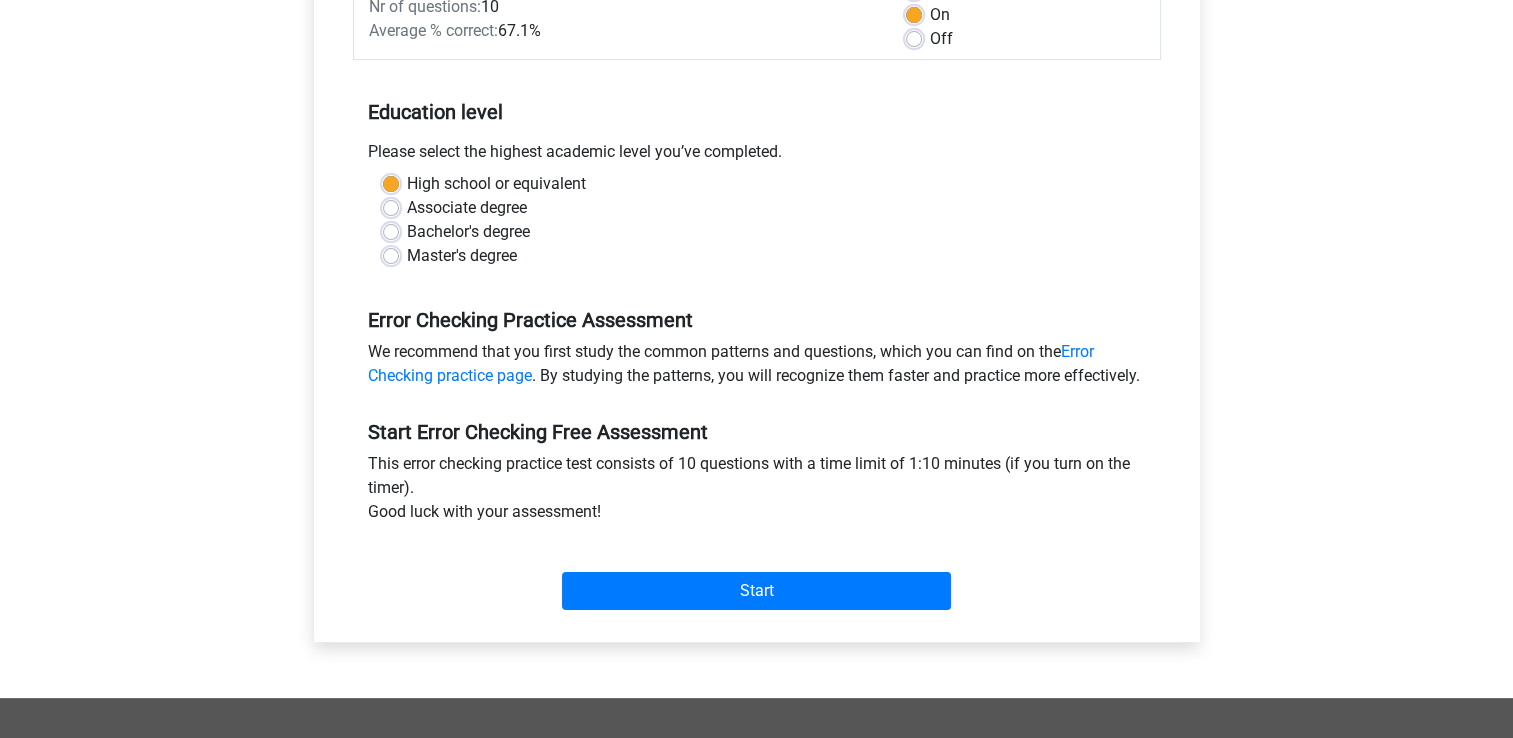 scroll, scrollTop: 346, scrollLeft: 0, axis: vertical 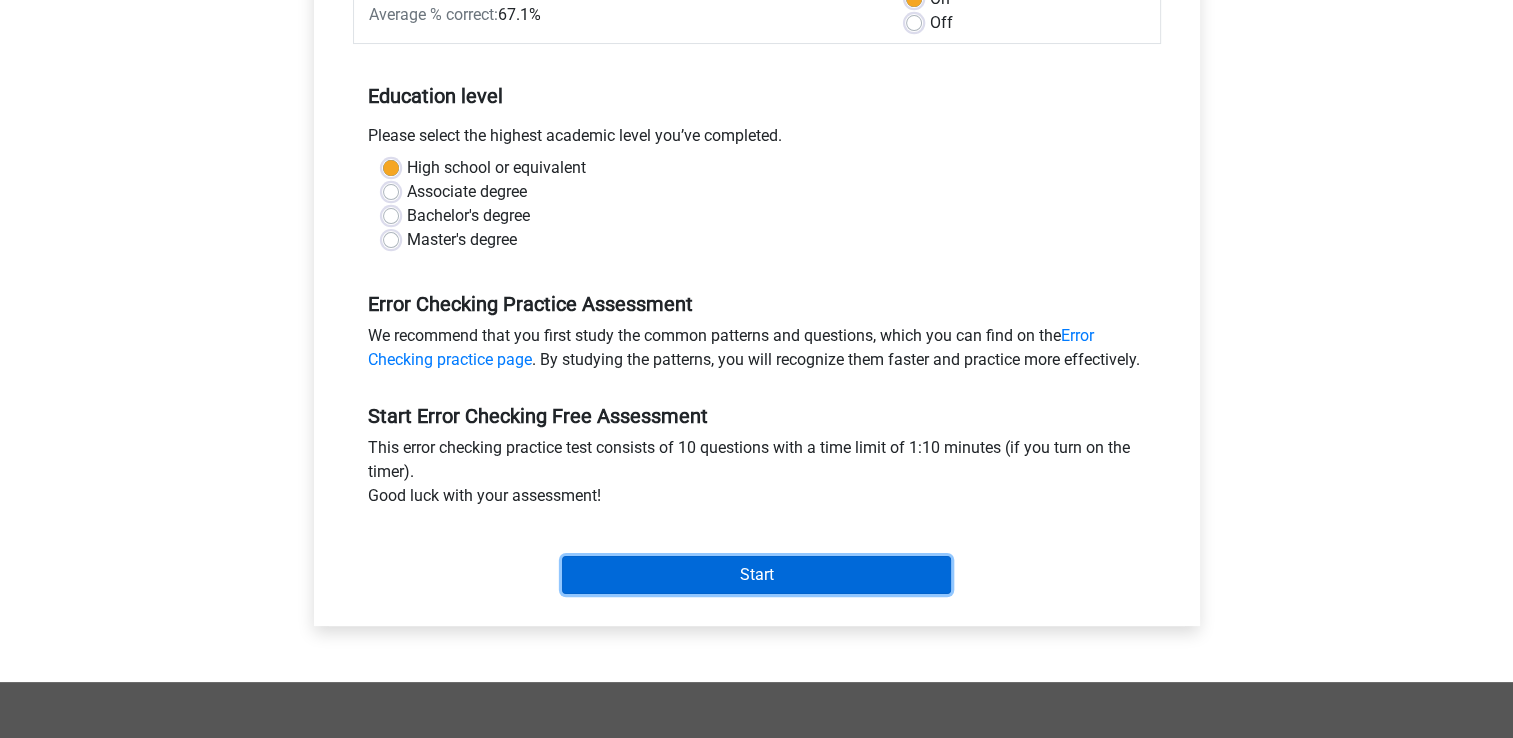 click on "Start" at bounding box center (756, 575) 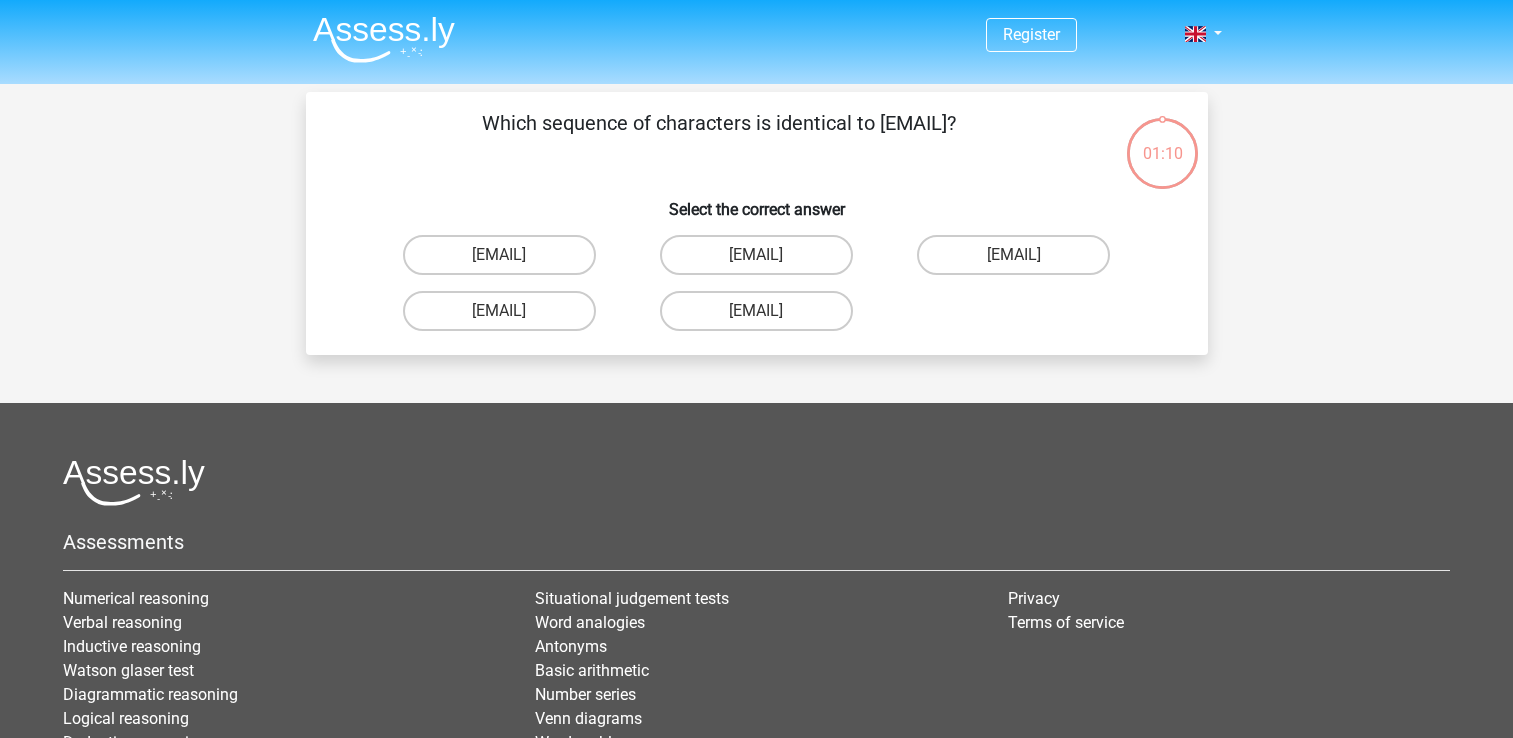 scroll, scrollTop: 0, scrollLeft: 0, axis: both 